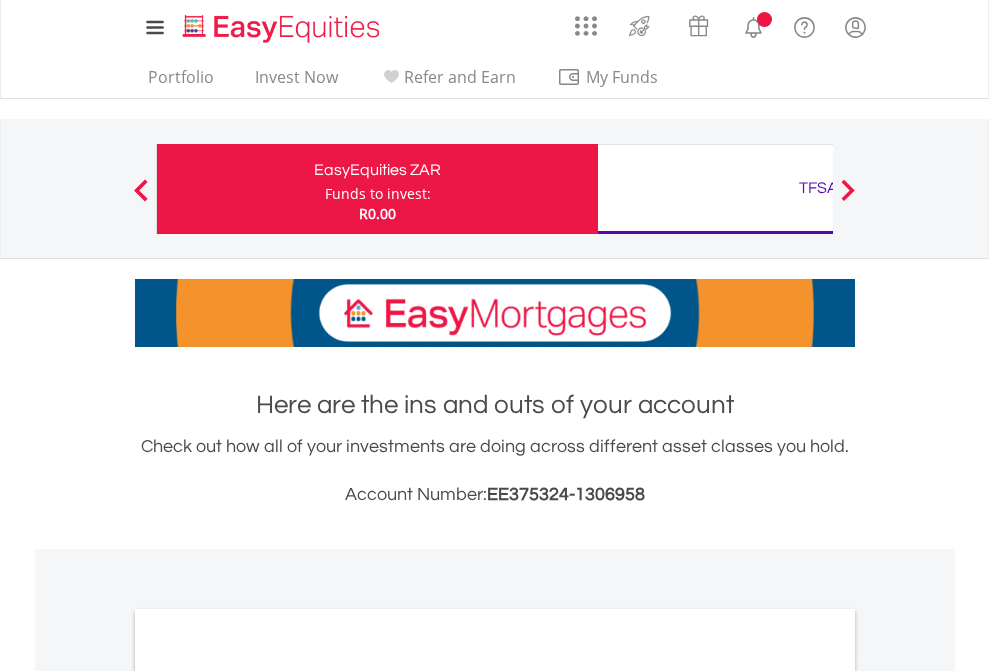 scroll, scrollTop: 0, scrollLeft: 0, axis: both 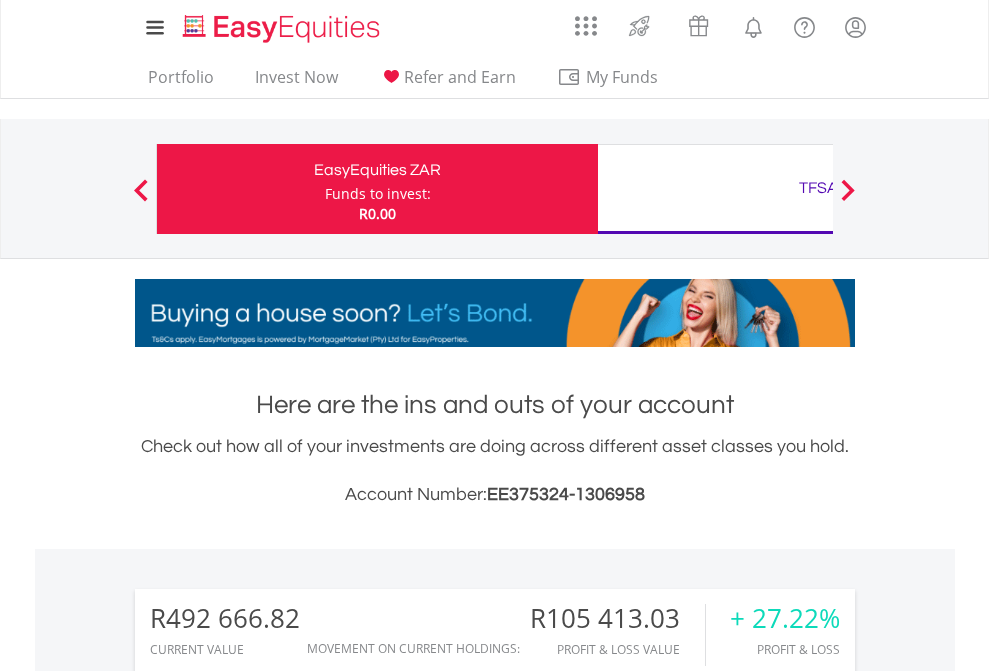 click on "Funds to invest:" at bounding box center [378, 194] 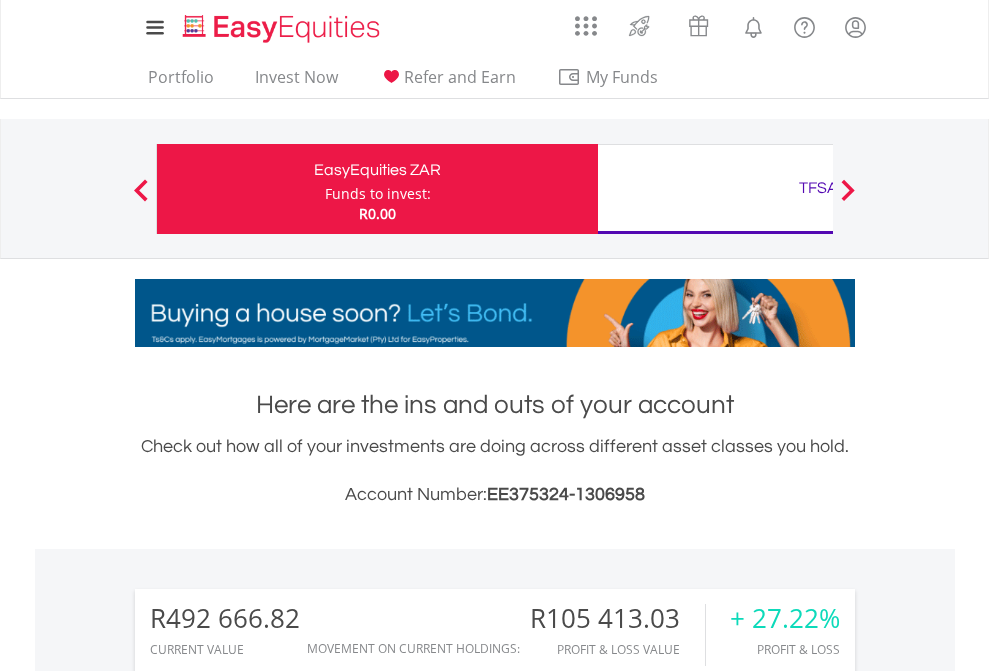 scroll, scrollTop: 999808, scrollLeft: 999687, axis: both 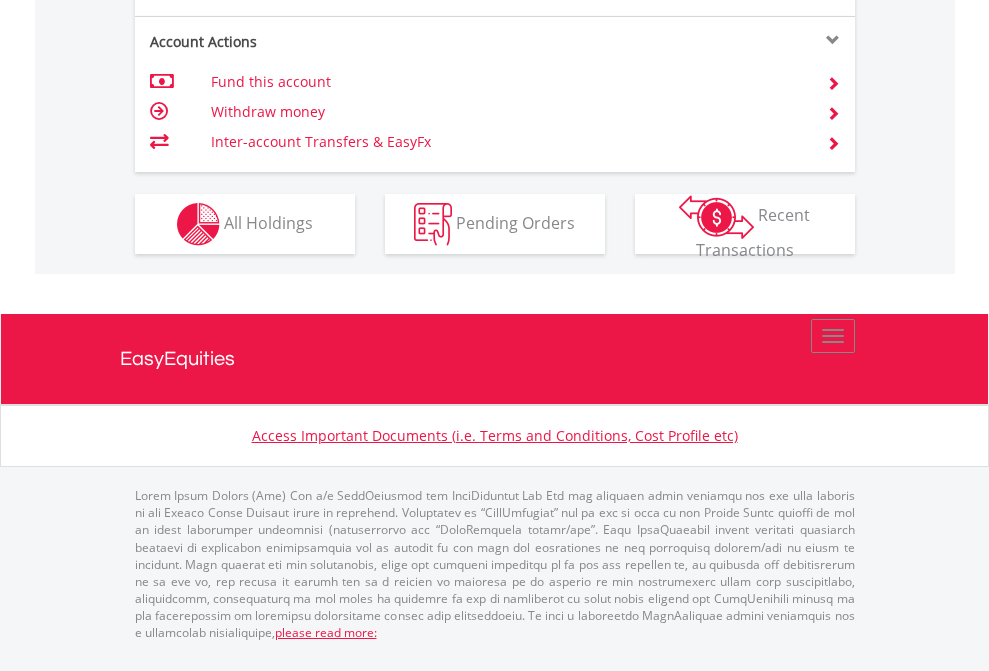 click on "Investment types" at bounding box center [706, -337] 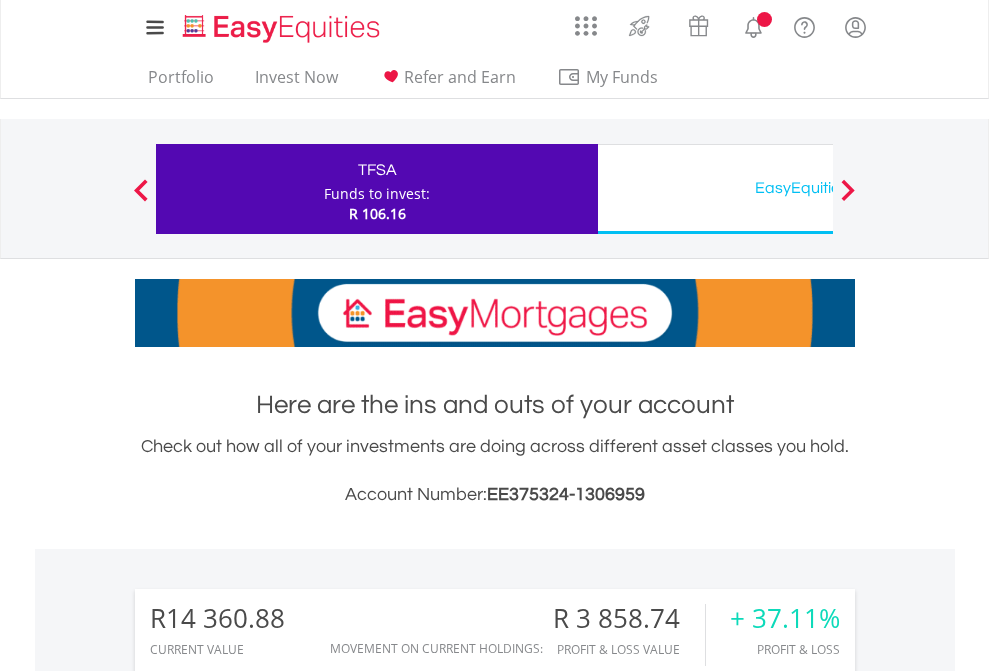 scroll, scrollTop: 0, scrollLeft: 0, axis: both 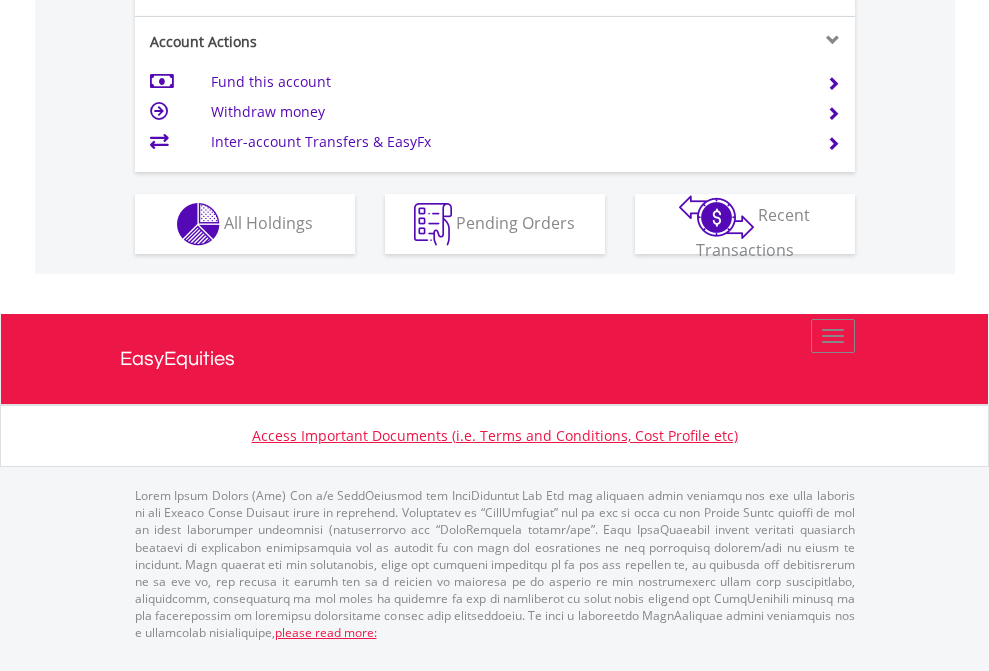 click on "Investment types" at bounding box center (706, -337) 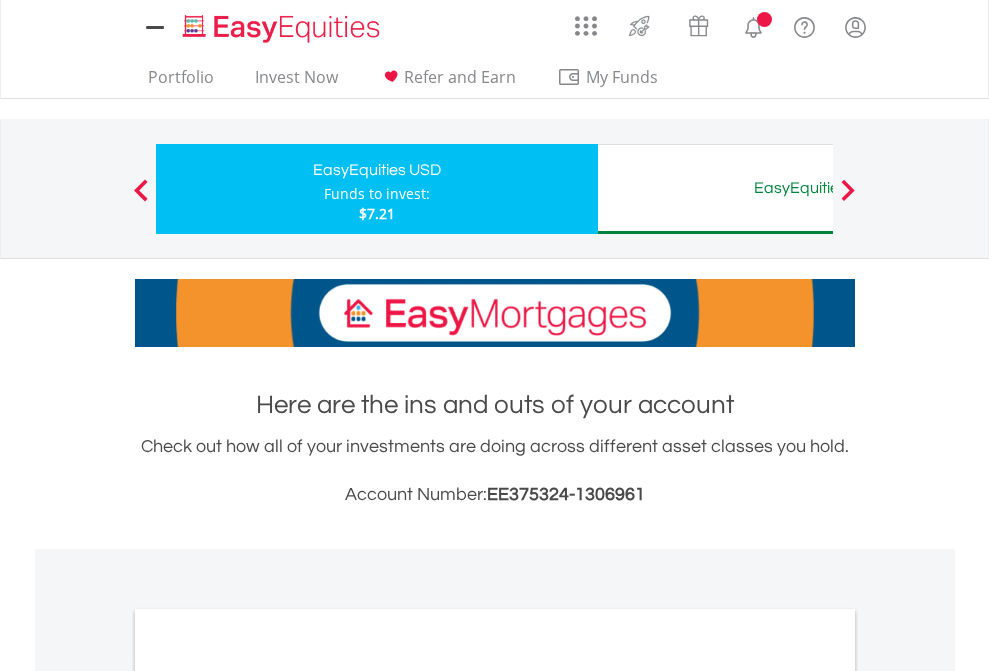 scroll, scrollTop: 0, scrollLeft: 0, axis: both 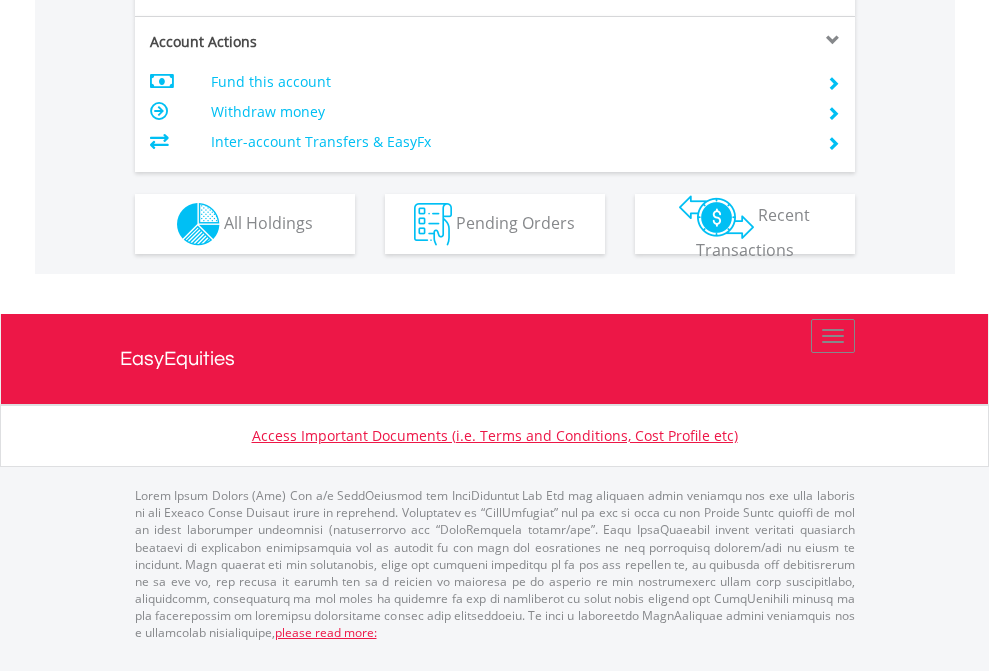 click on "Investment types" at bounding box center [706, -337] 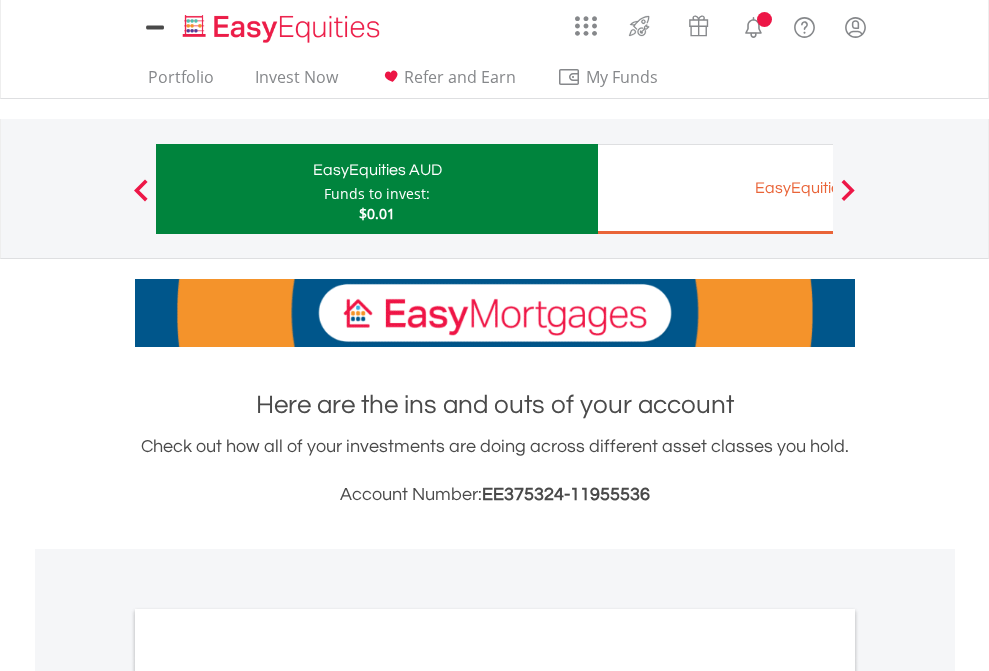 scroll, scrollTop: 0, scrollLeft: 0, axis: both 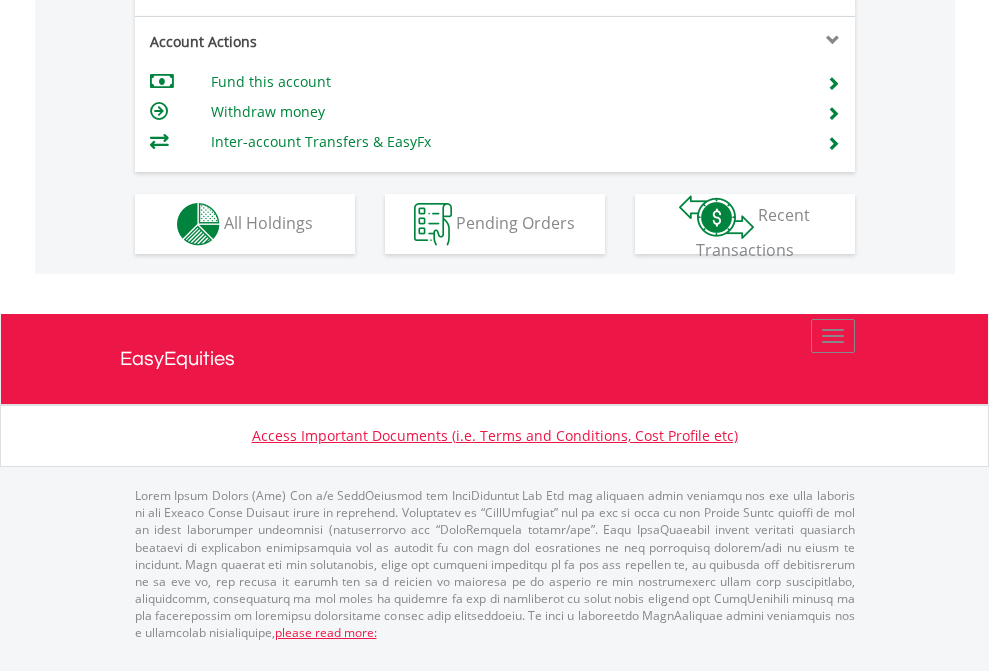 click on "Investment types" at bounding box center (706, -337) 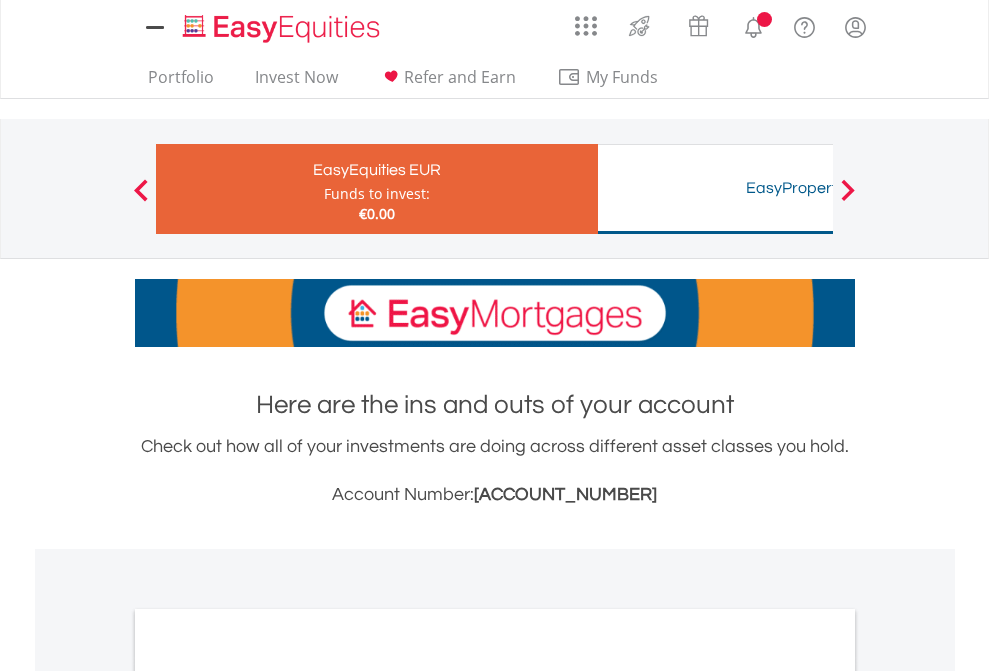 scroll, scrollTop: 0, scrollLeft: 0, axis: both 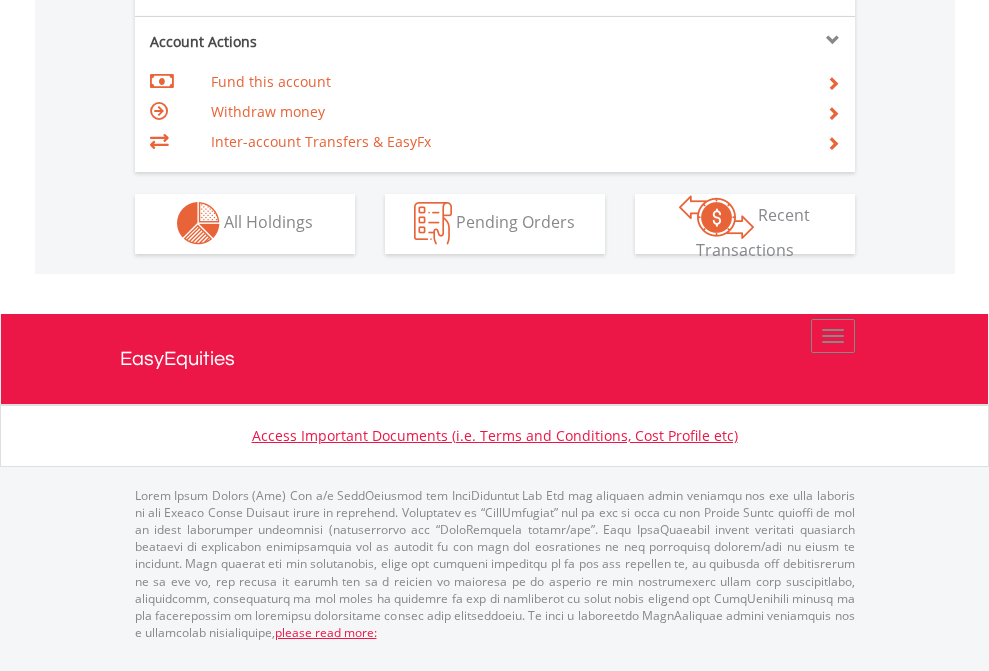 click on "Investment types" at bounding box center [706, -353] 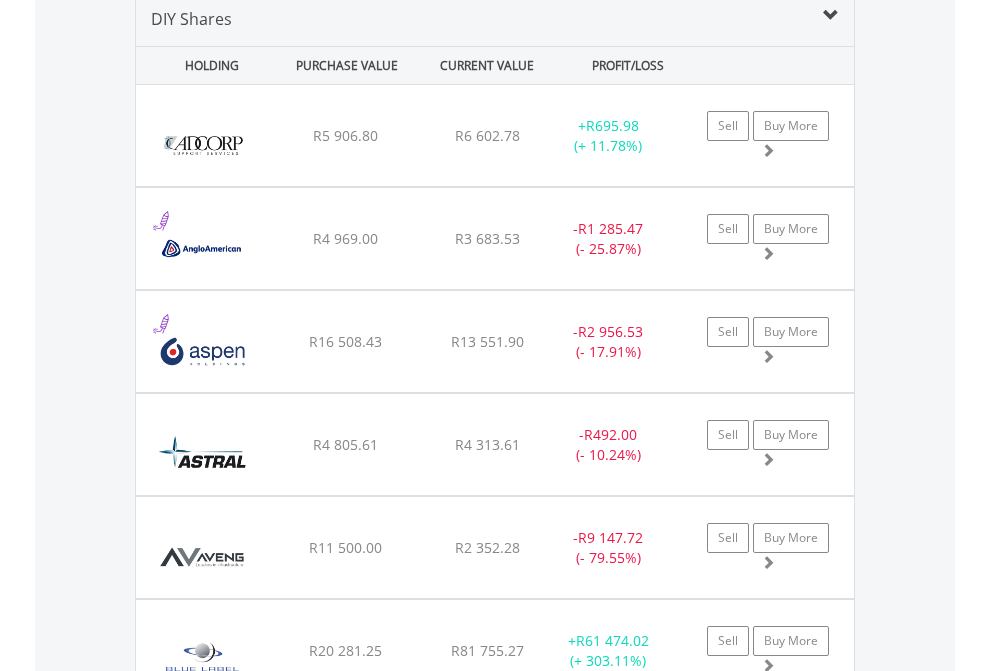 scroll, scrollTop: 1933, scrollLeft: 0, axis: vertical 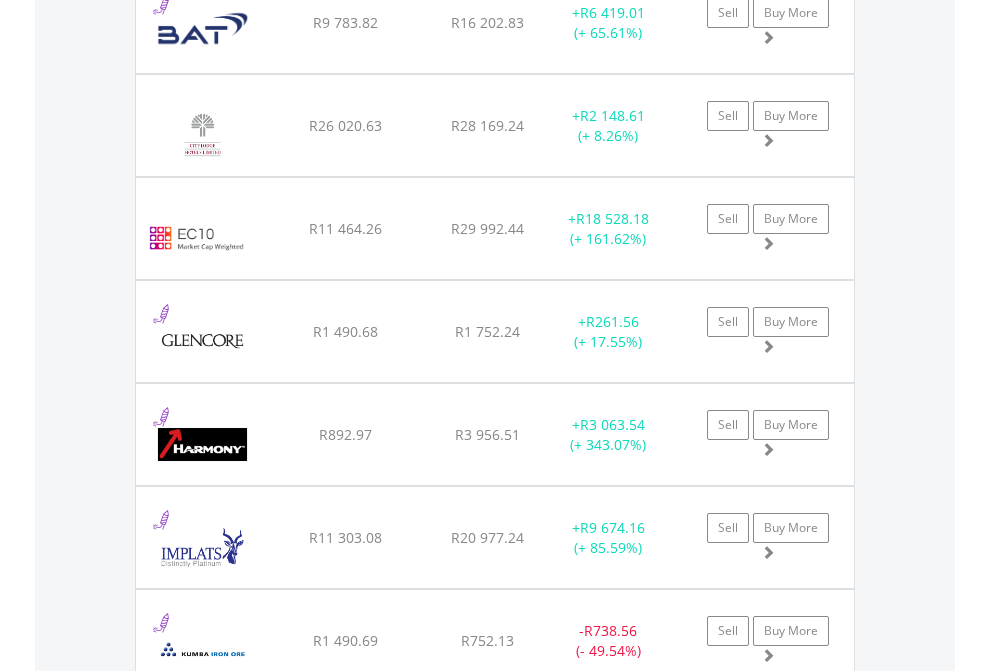 click on "TFSA" at bounding box center (818, -1745) 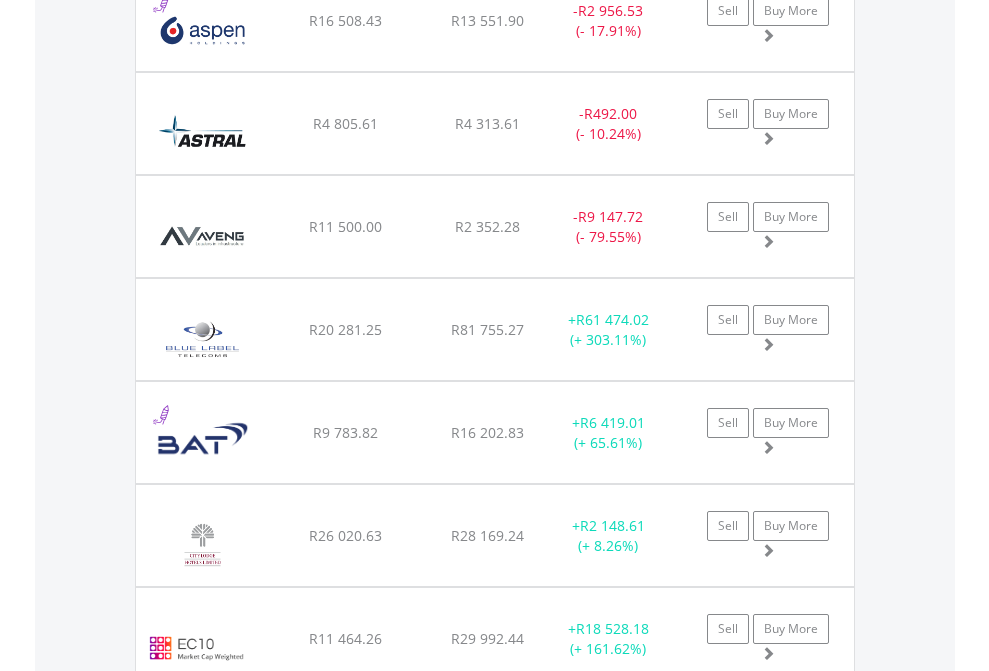 scroll, scrollTop: 144, scrollLeft: 0, axis: vertical 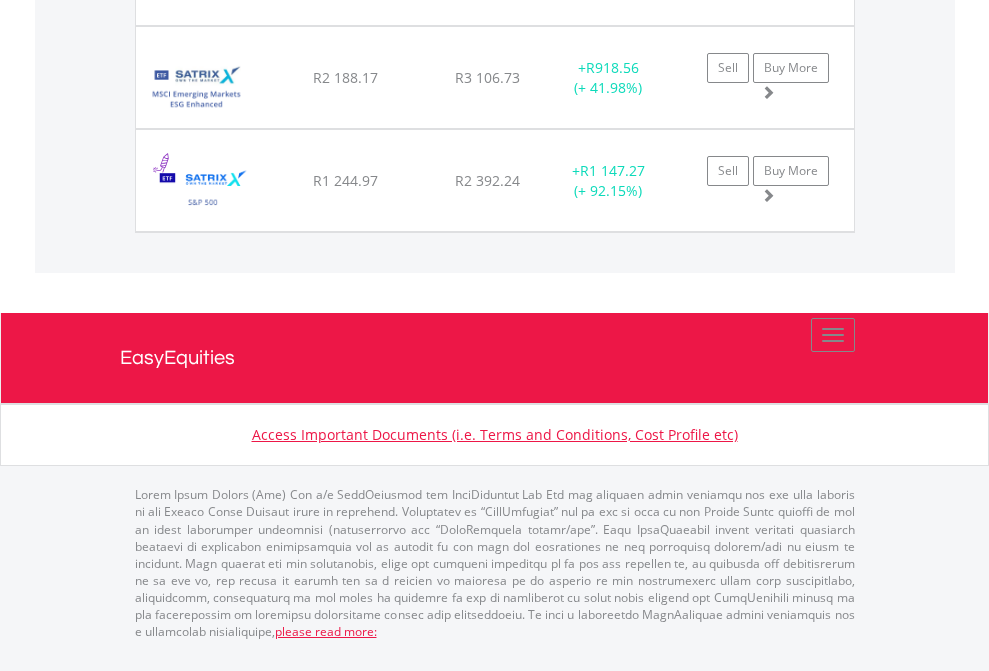 click on "EasyEquities USD" at bounding box center [818, -1728] 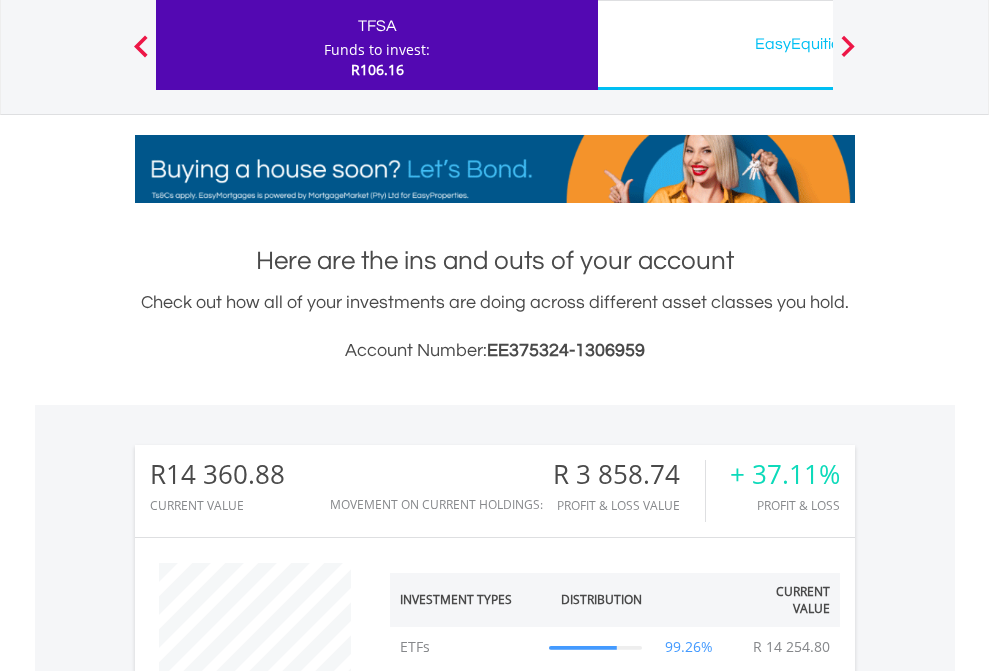 scroll, scrollTop: 999808, scrollLeft: 999687, axis: both 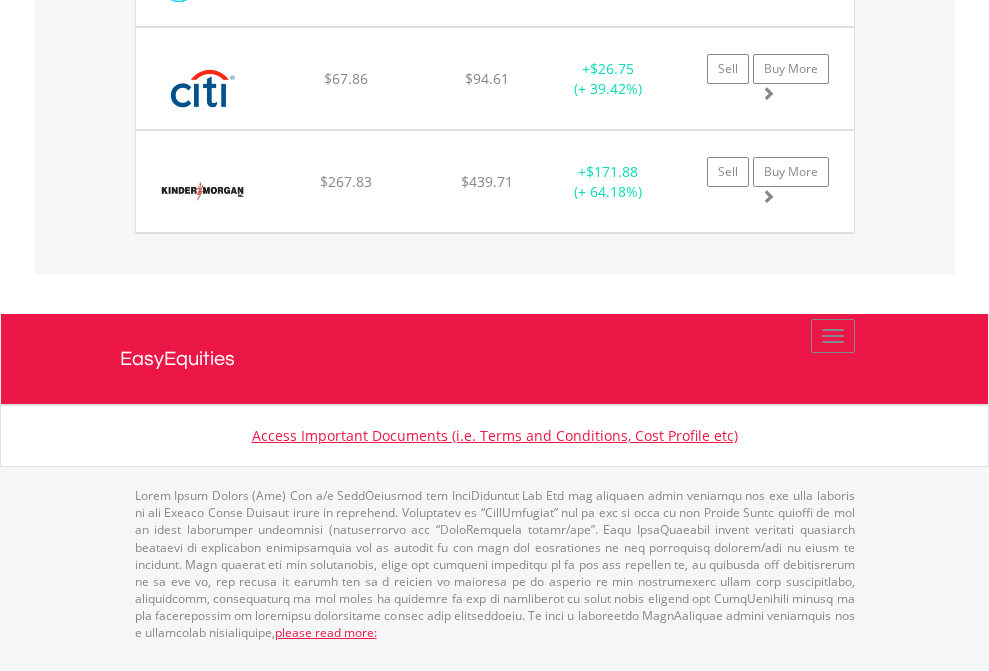 click on "EasyEquities AUD" at bounding box center [818, -1174] 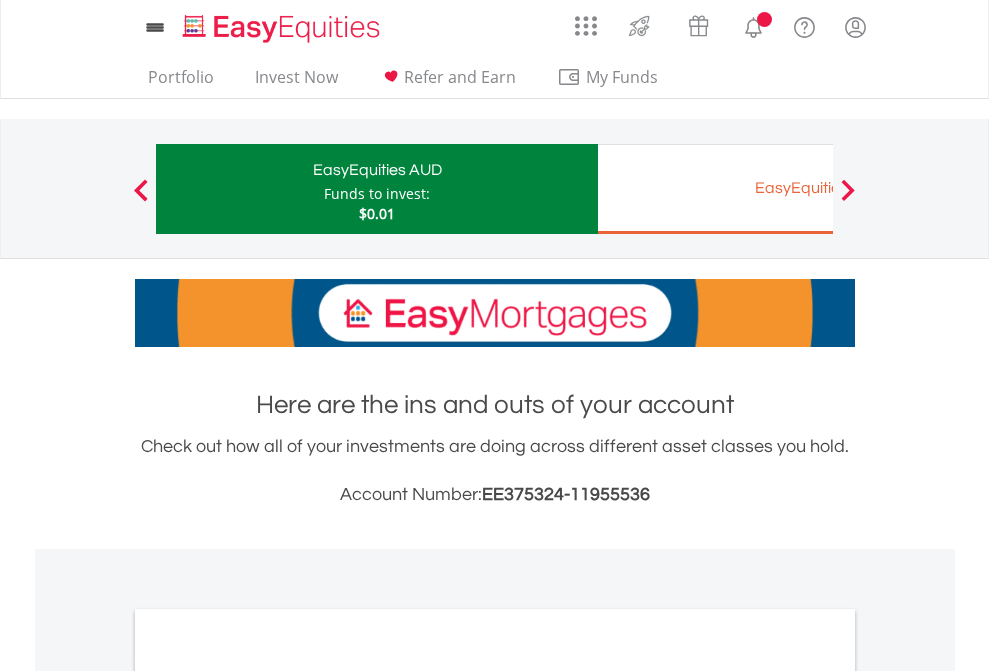scroll, scrollTop: 1202, scrollLeft: 0, axis: vertical 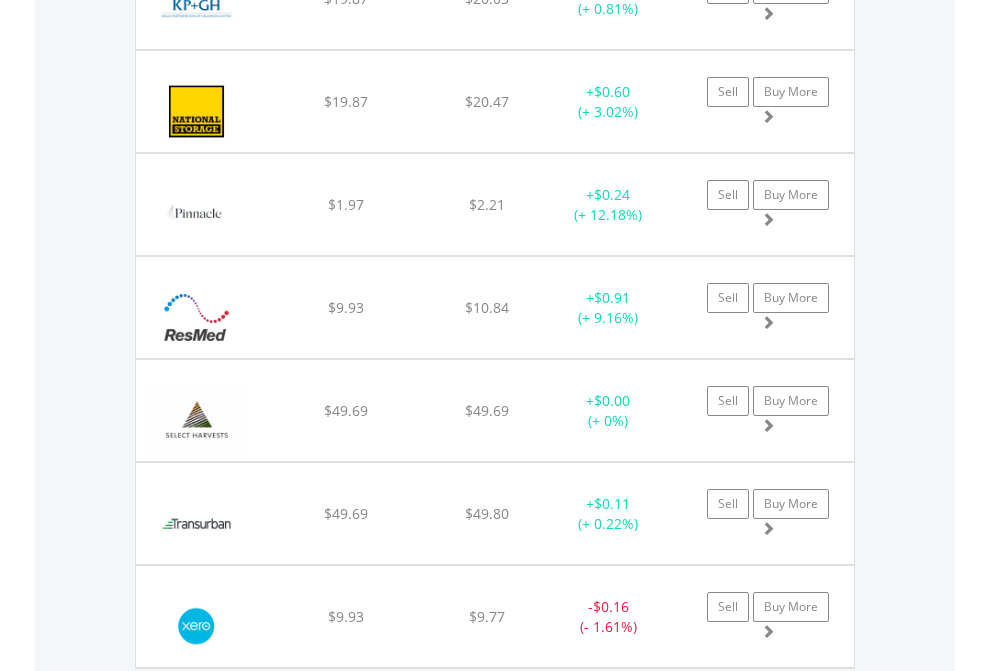 click on "EasyEquities EUR" at bounding box center [818, -2076] 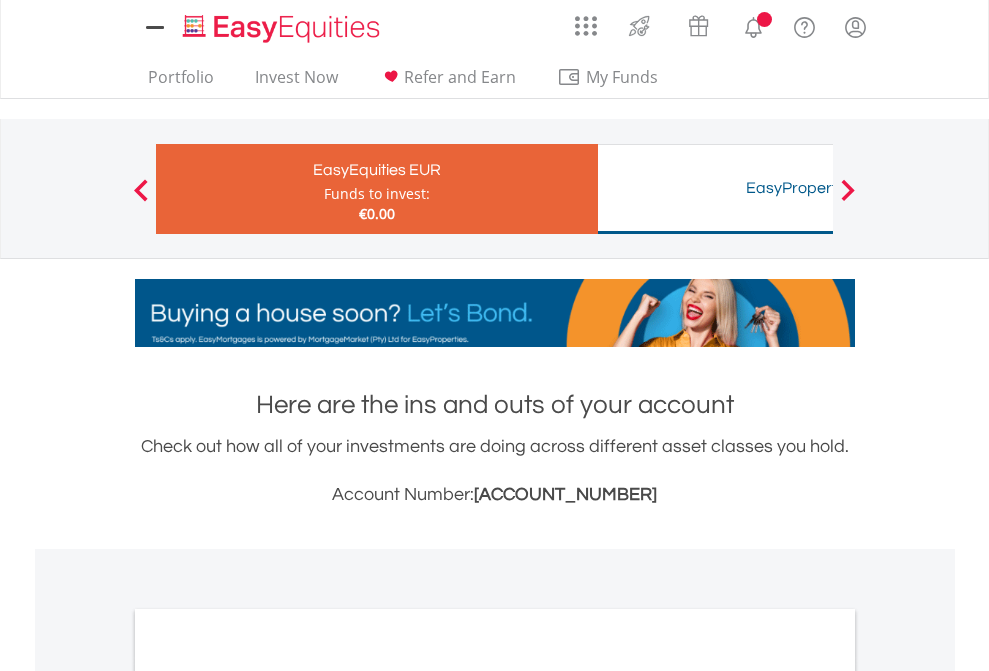 click on "All Holdings" at bounding box center [268, 1096] 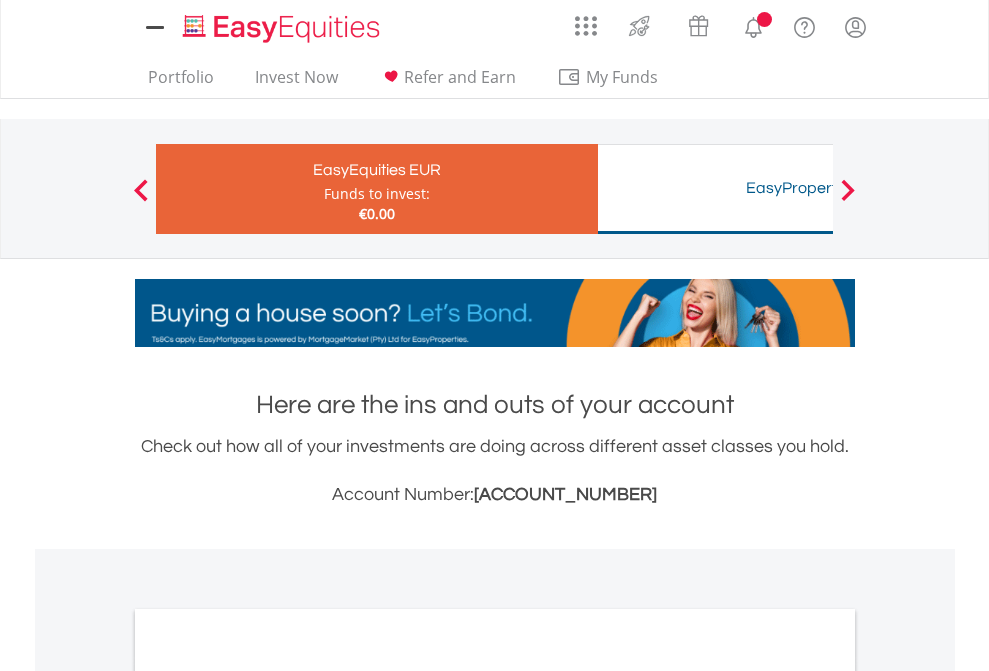 scroll, scrollTop: 1202, scrollLeft: 0, axis: vertical 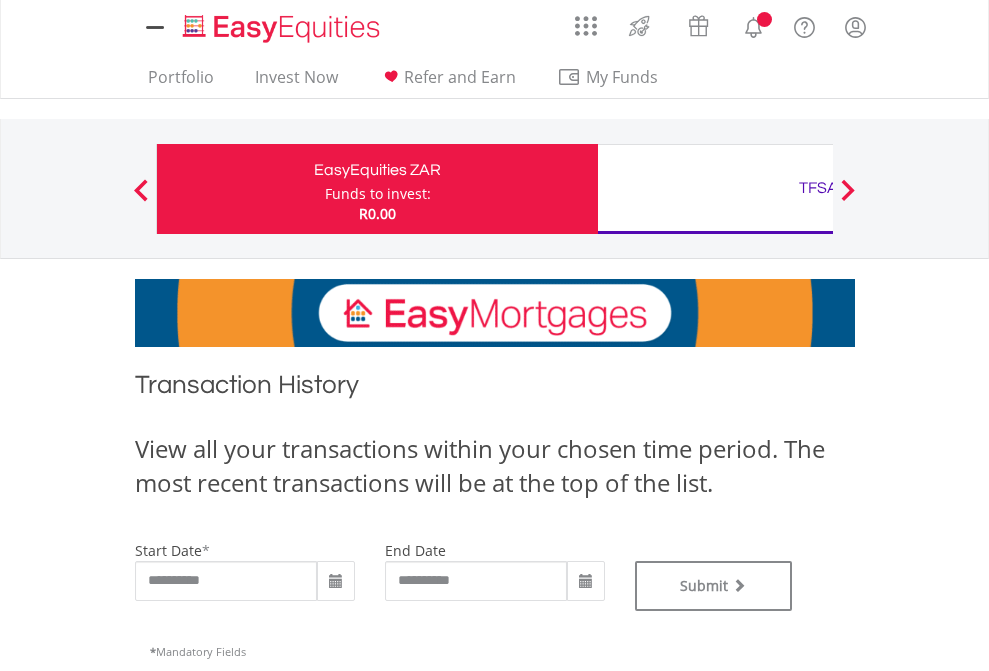 type on "**********" 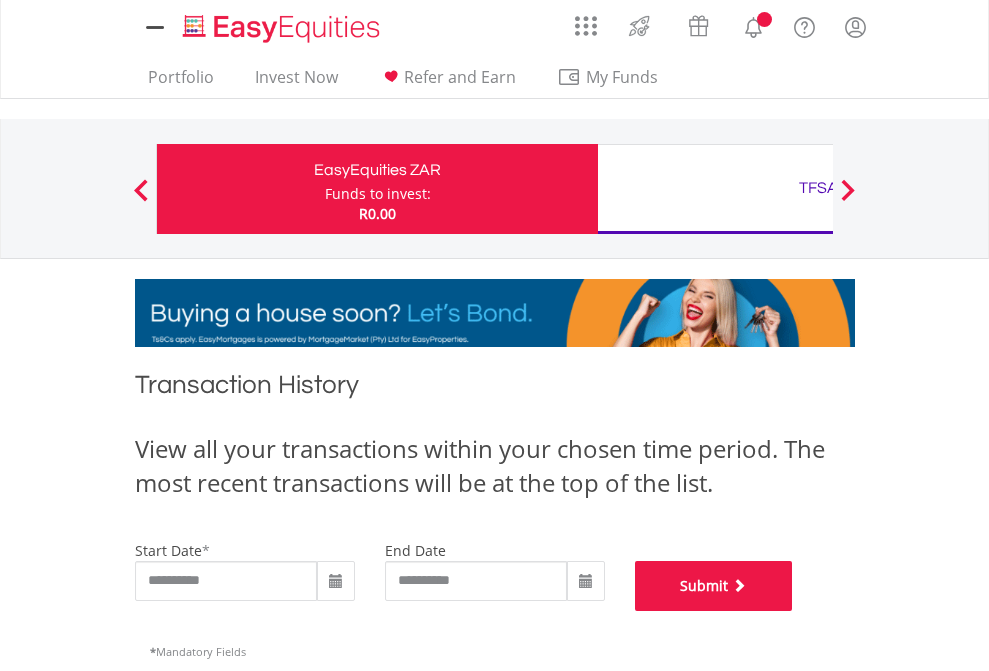 click on "Submit" at bounding box center [714, 586] 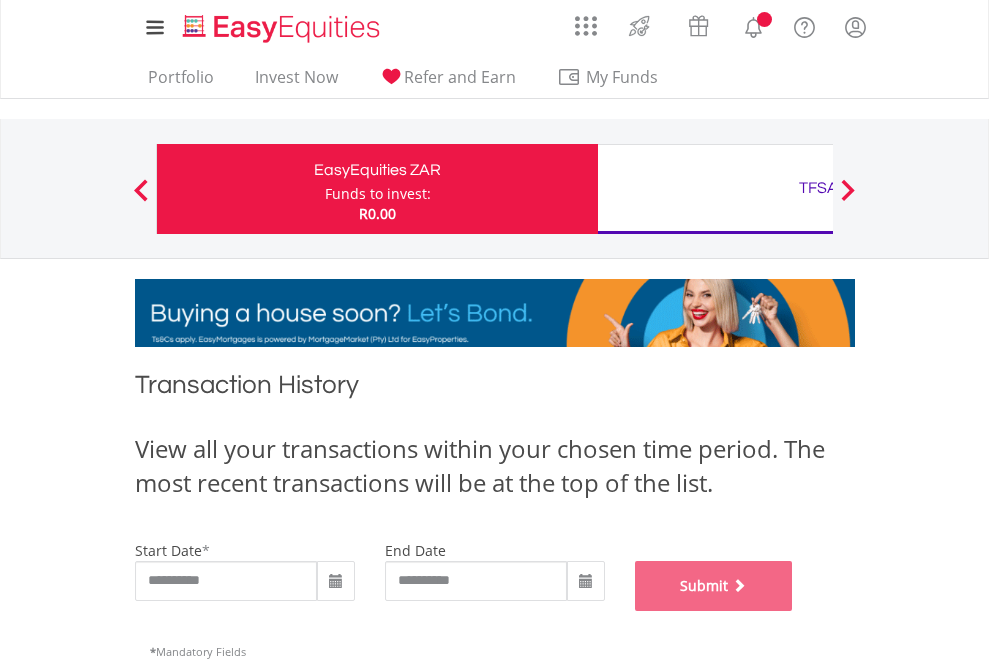 scroll, scrollTop: 811, scrollLeft: 0, axis: vertical 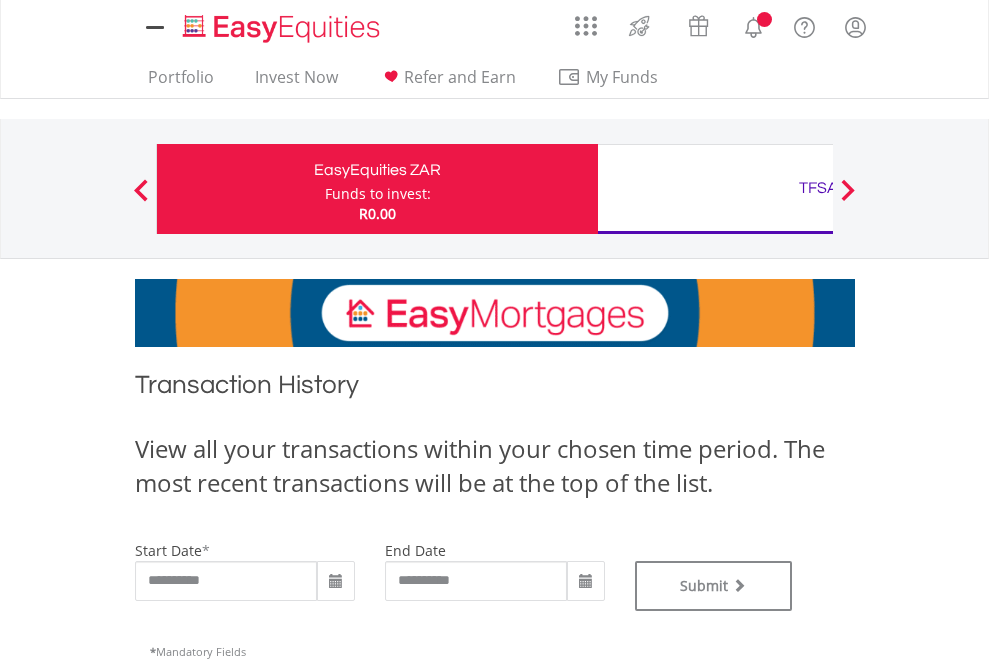 click on "TFSA" at bounding box center (818, 188) 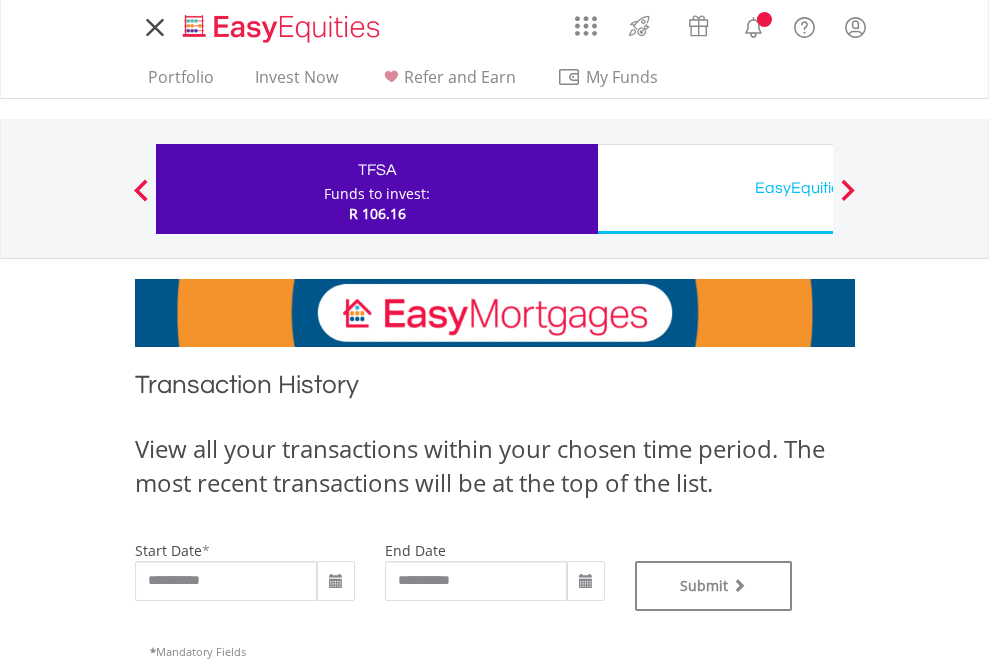 scroll, scrollTop: 0, scrollLeft: 0, axis: both 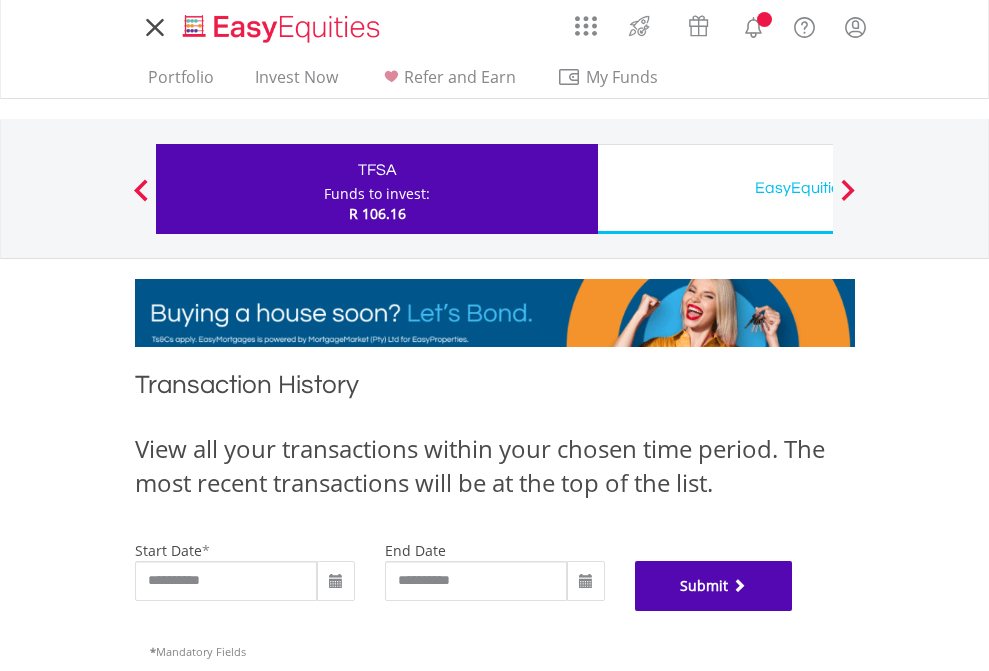 click on "Submit" at bounding box center (714, 586) 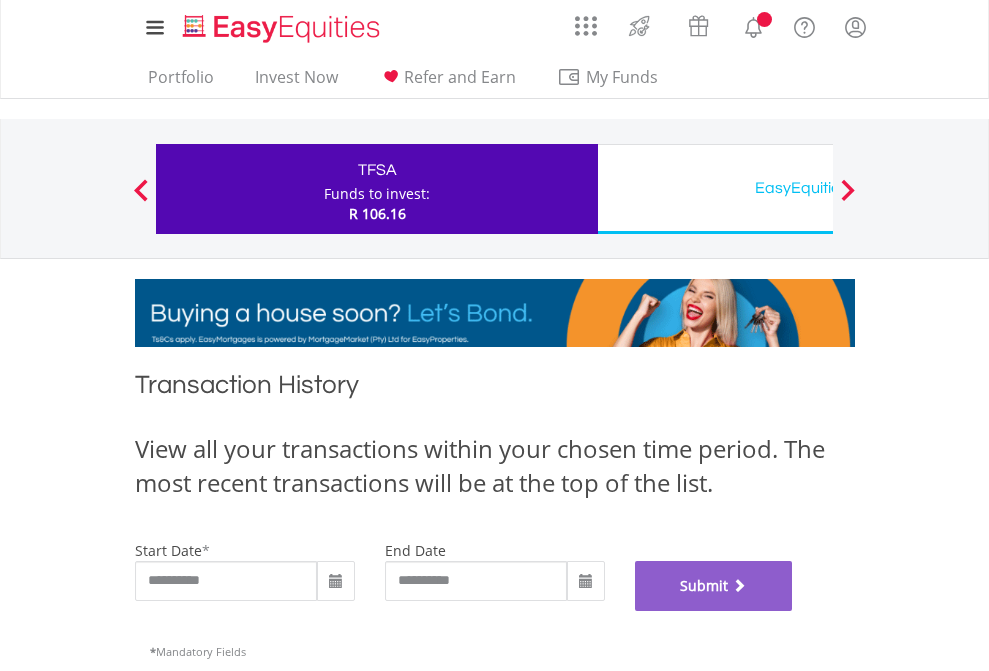 scroll, scrollTop: 811, scrollLeft: 0, axis: vertical 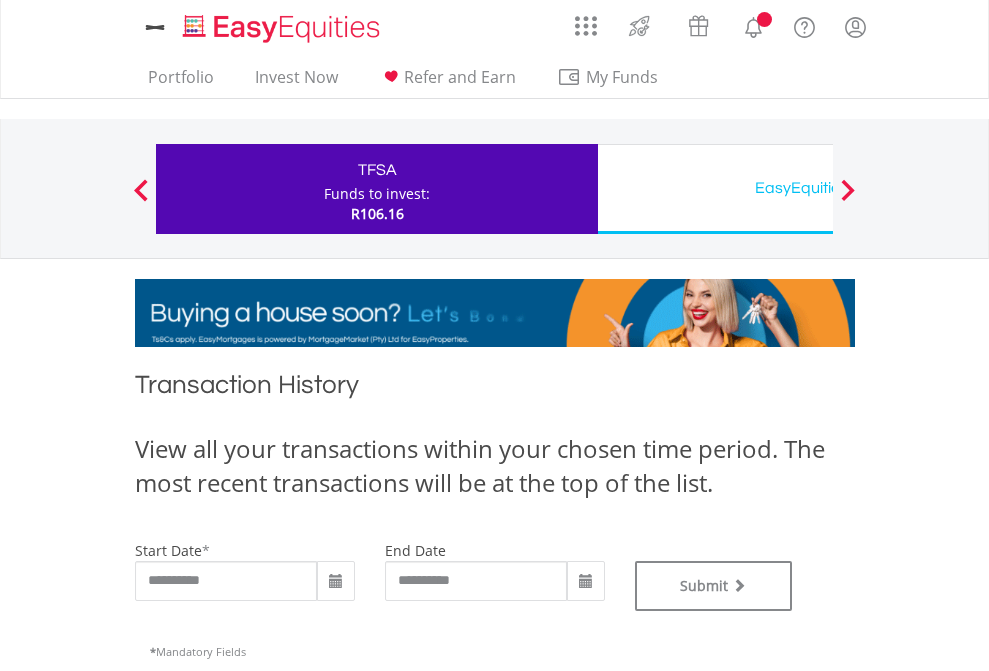 click on "EasyEquities USD" at bounding box center [818, 188] 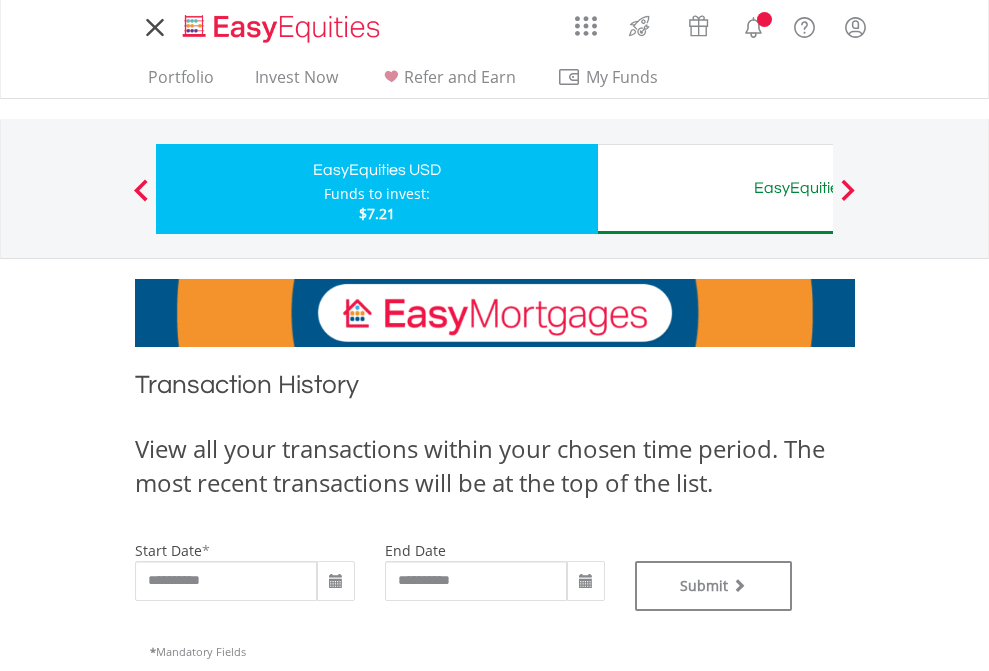 scroll, scrollTop: 0, scrollLeft: 0, axis: both 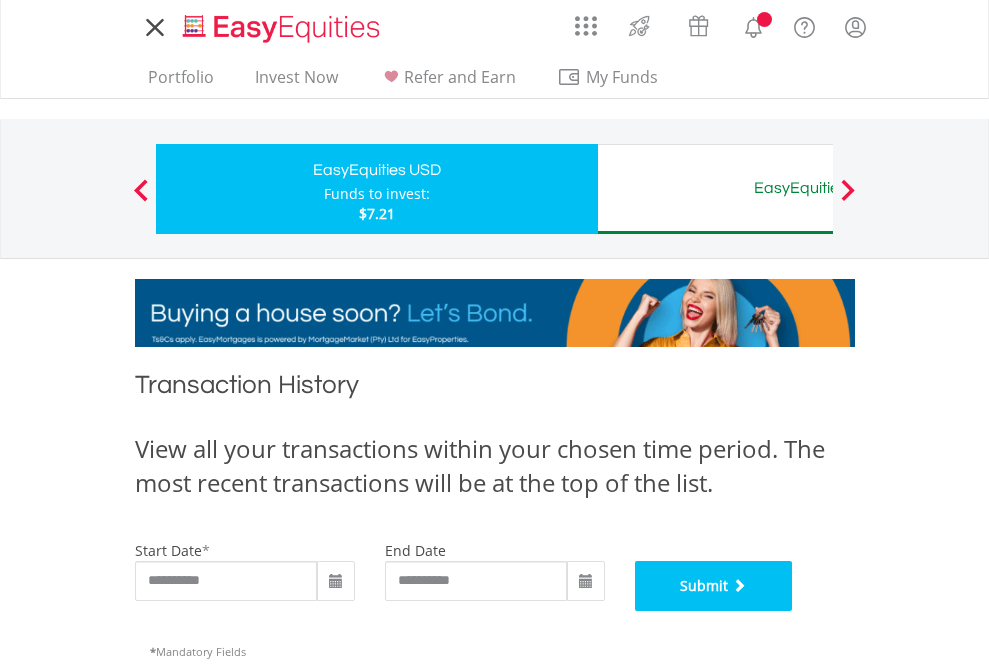 click on "Submit" at bounding box center (714, 586) 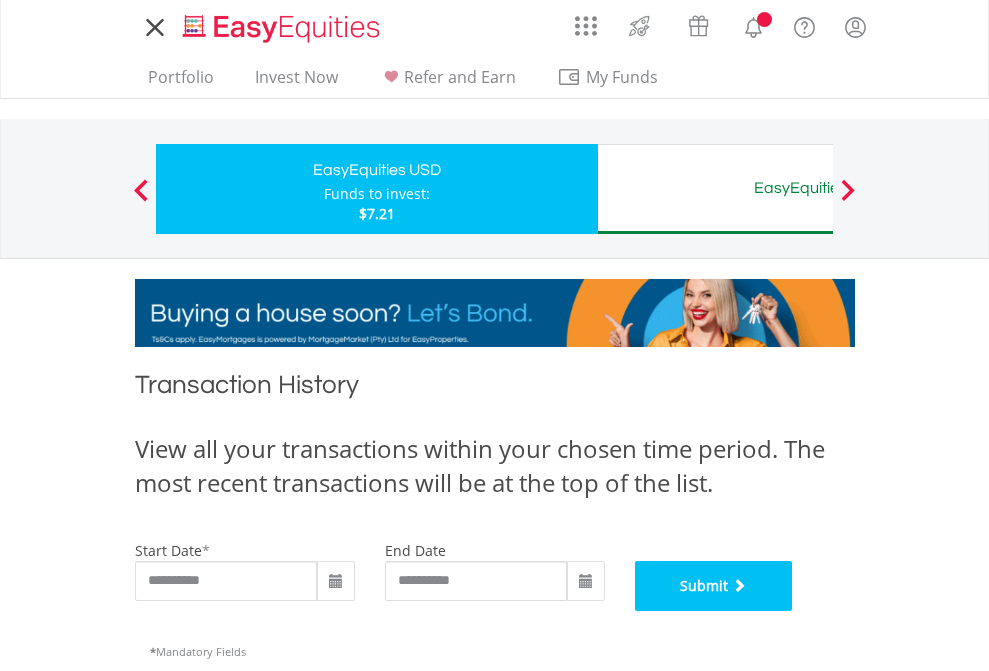 scroll, scrollTop: 811, scrollLeft: 0, axis: vertical 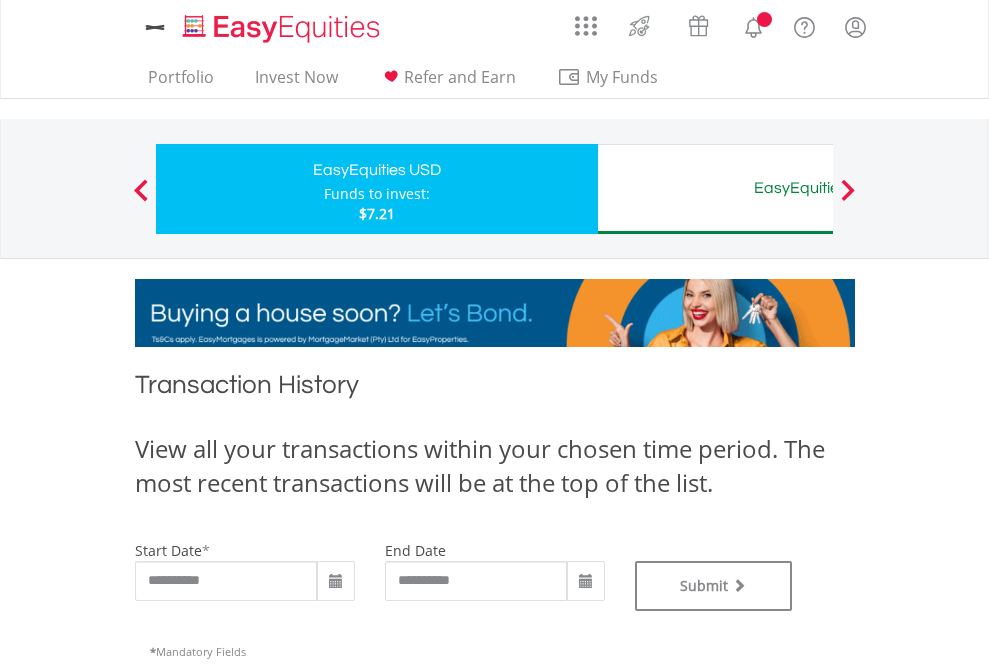 click on "EasyEquities AUD" at bounding box center [818, 188] 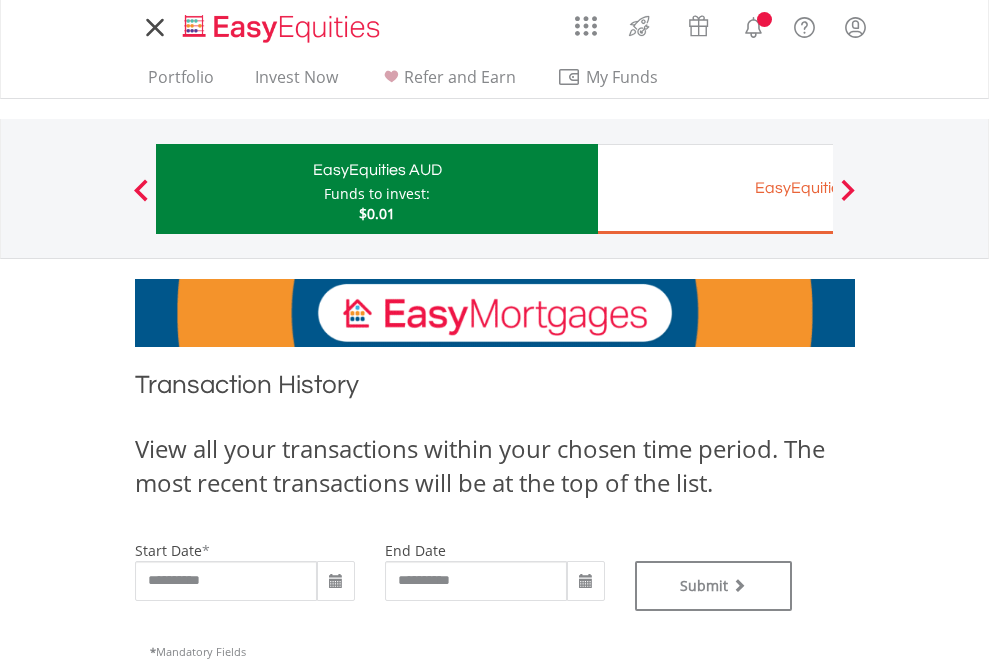 scroll, scrollTop: 0, scrollLeft: 0, axis: both 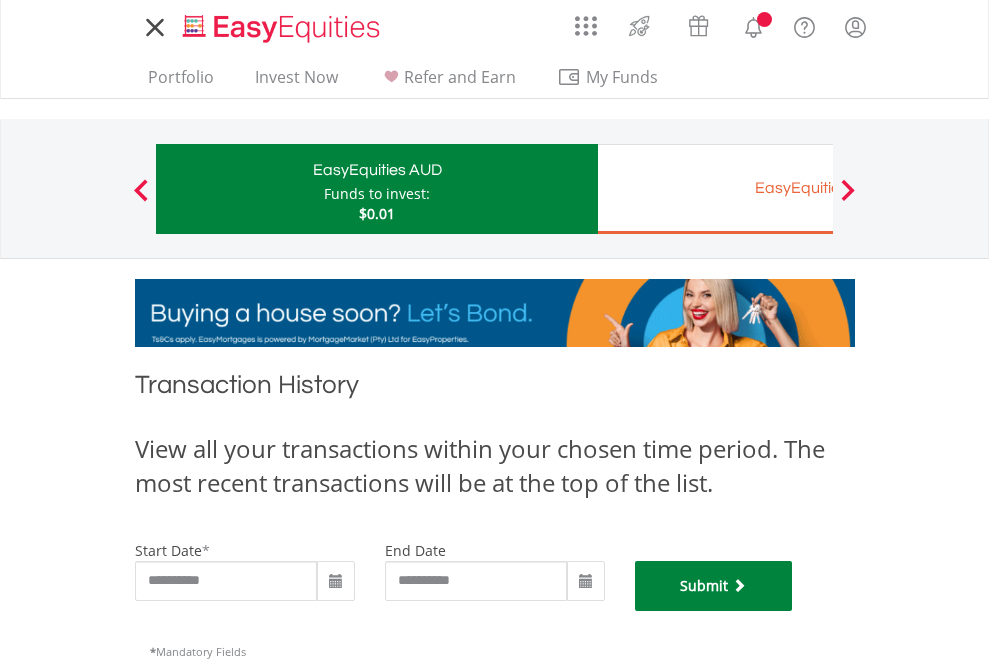 click on "Submit" at bounding box center [714, 586] 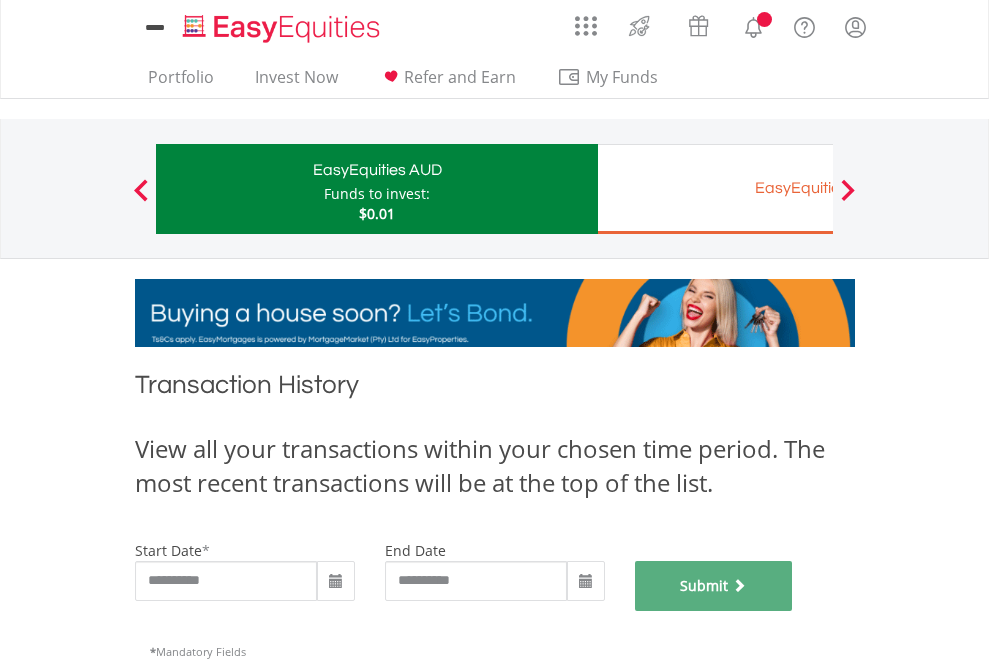 scroll, scrollTop: 811, scrollLeft: 0, axis: vertical 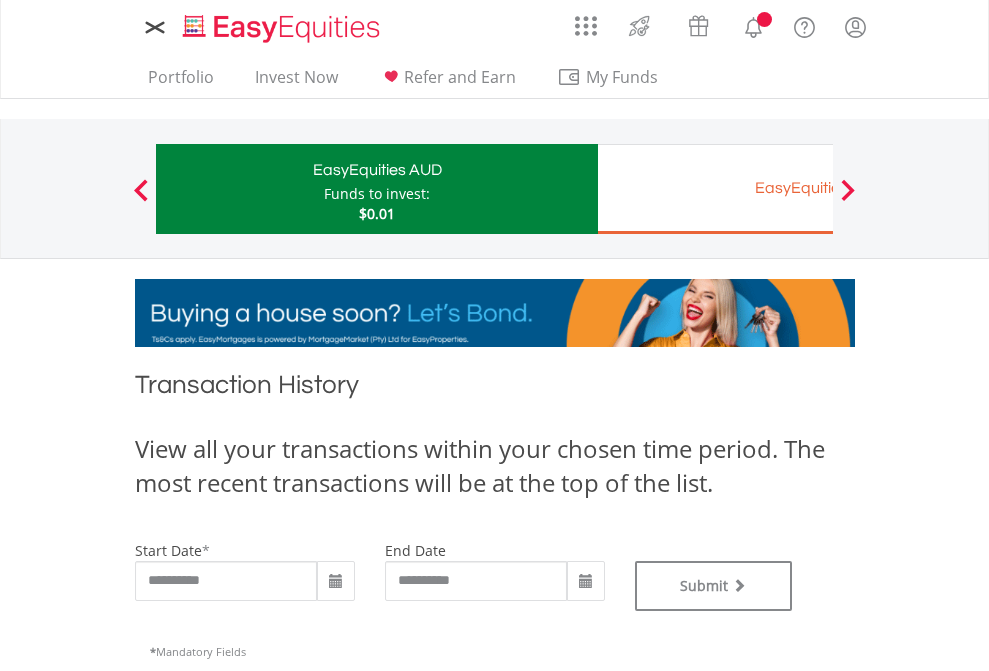 click on "EasyEquities EUR" at bounding box center [818, 188] 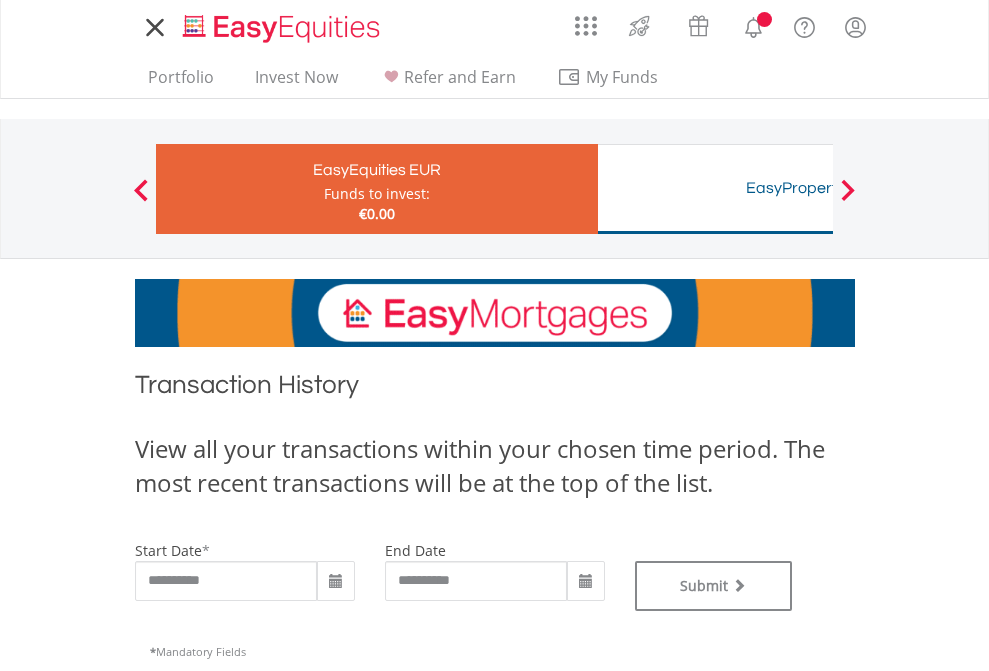scroll, scrollTop: 0, scrollLeft: 0, axis: both 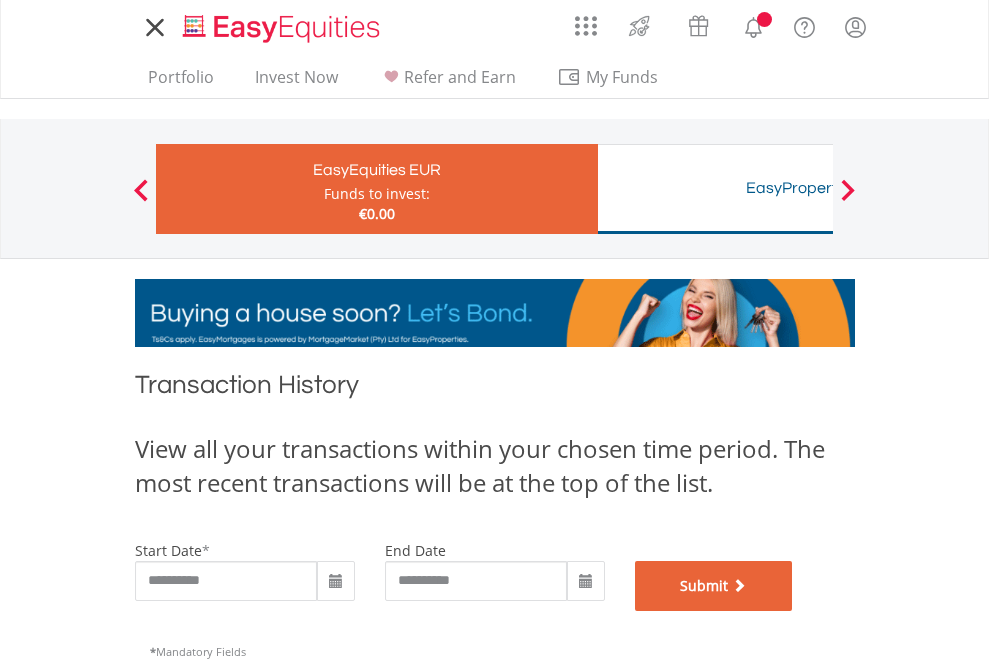 click on "Submit" at bounding box center (714, 586) 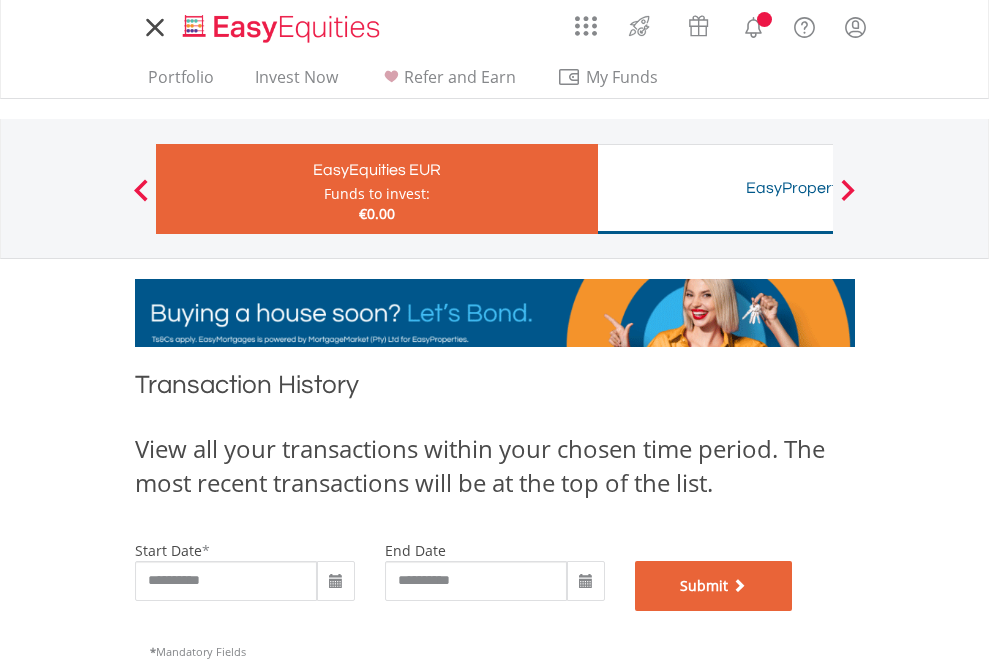 scroll, scrollTop: 811, scrollLeft: 0, axis: vertical 